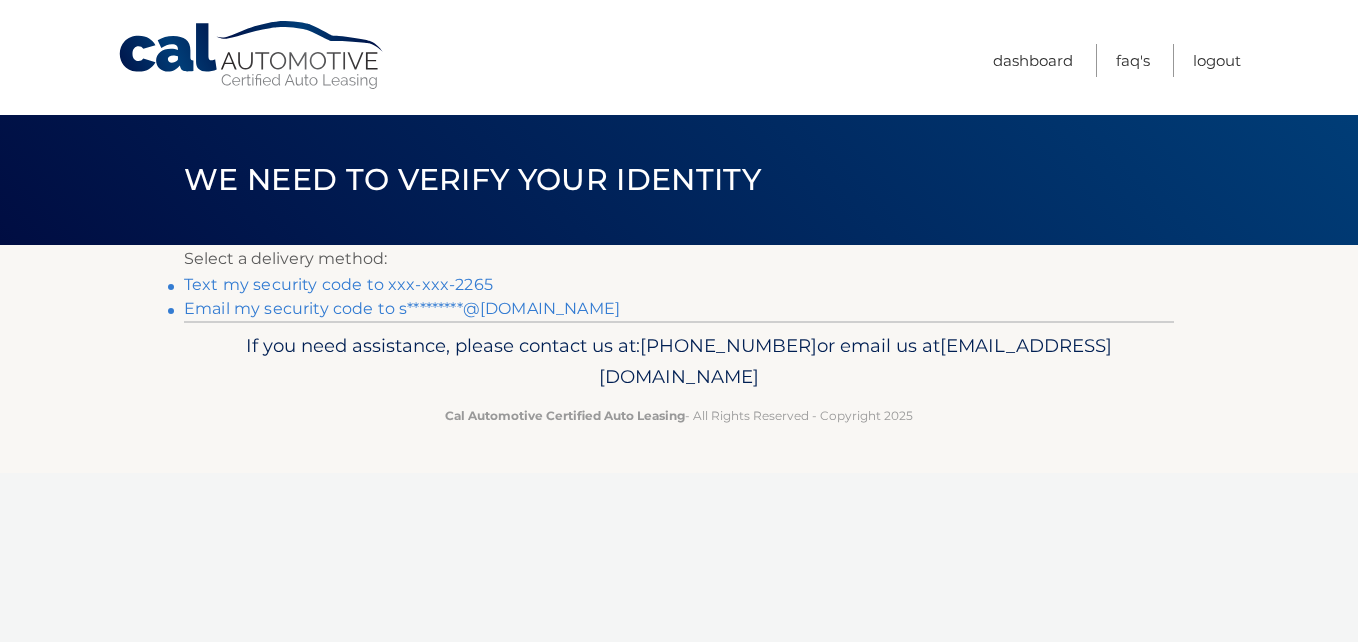 scroll, scrollTop: 0, scrollLeft: 0, axis: both 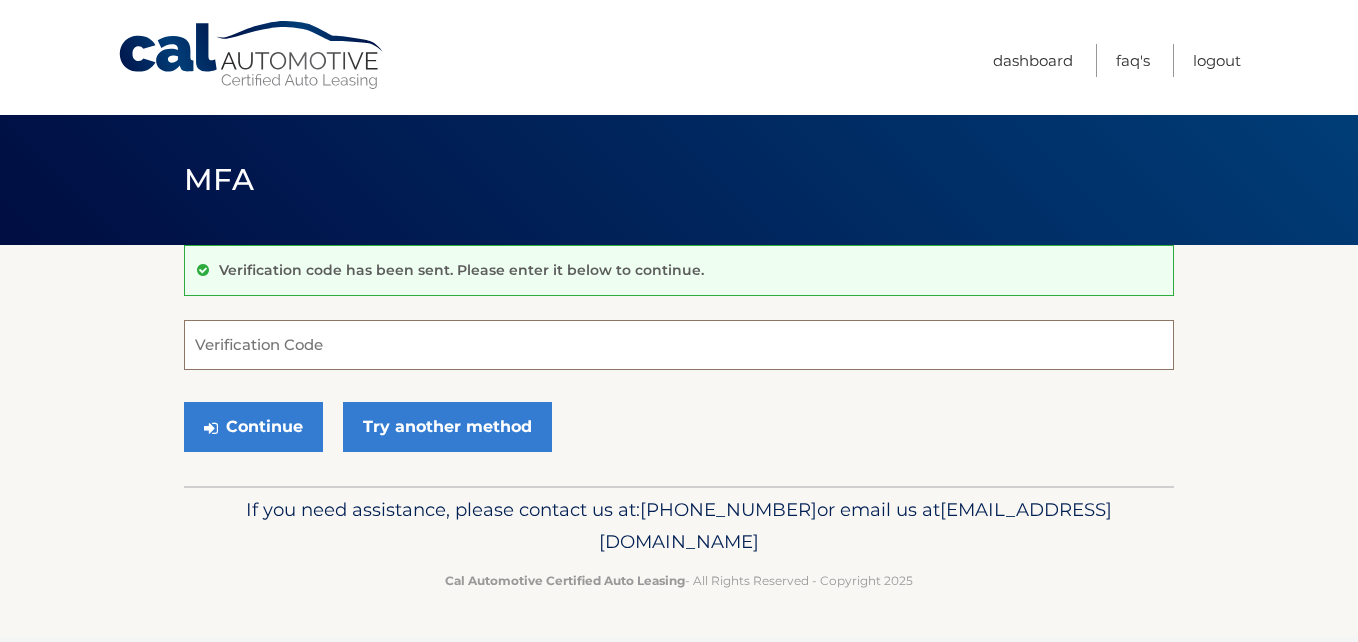 click on "Verification Code" at bounding box center (679, 345) 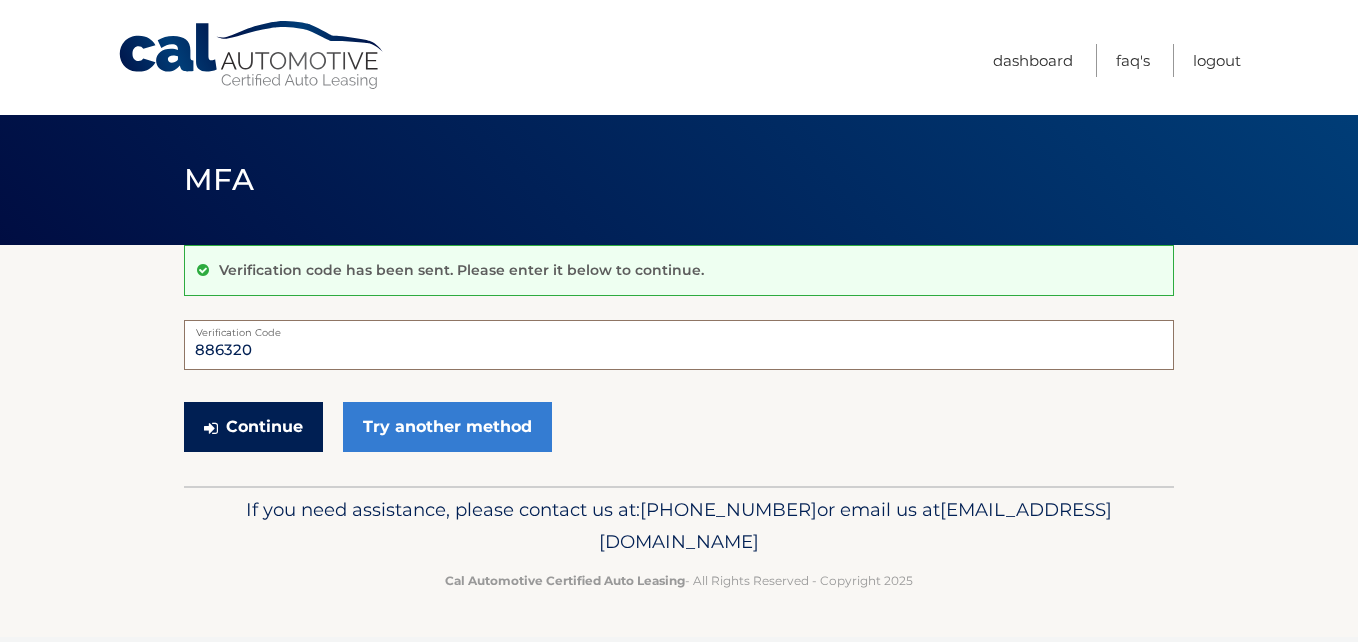type on "886320" 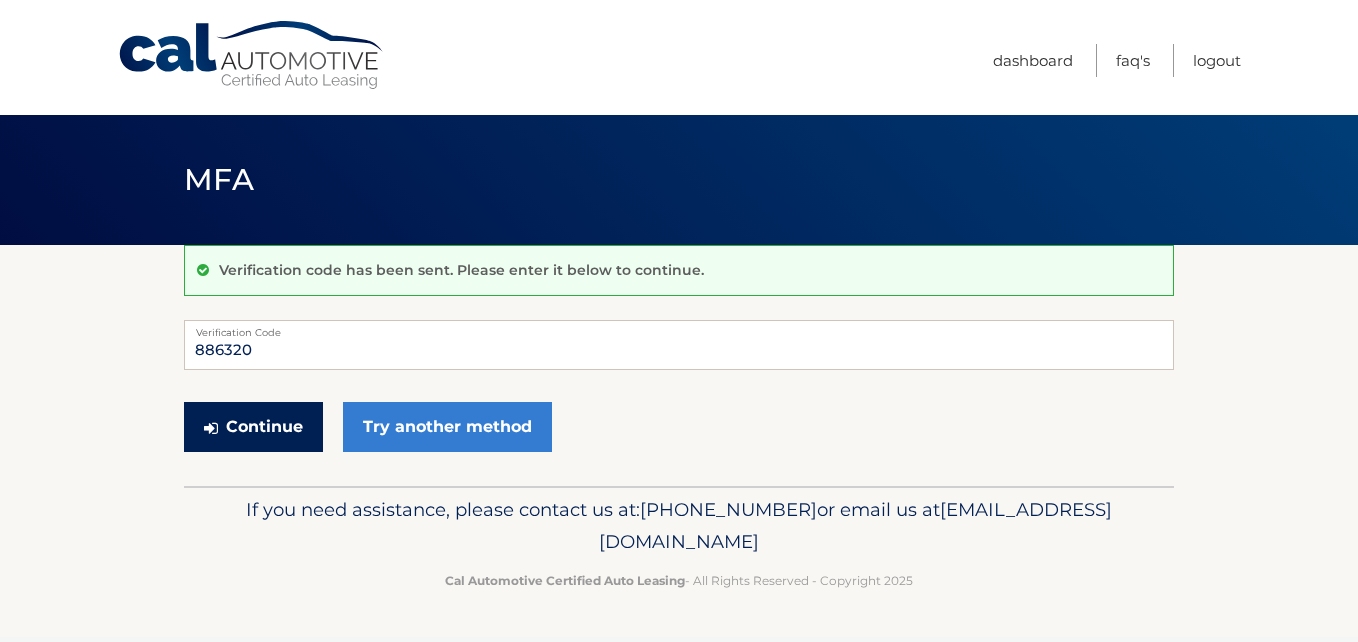 click on "Continue" at bounding box center [253, 427] 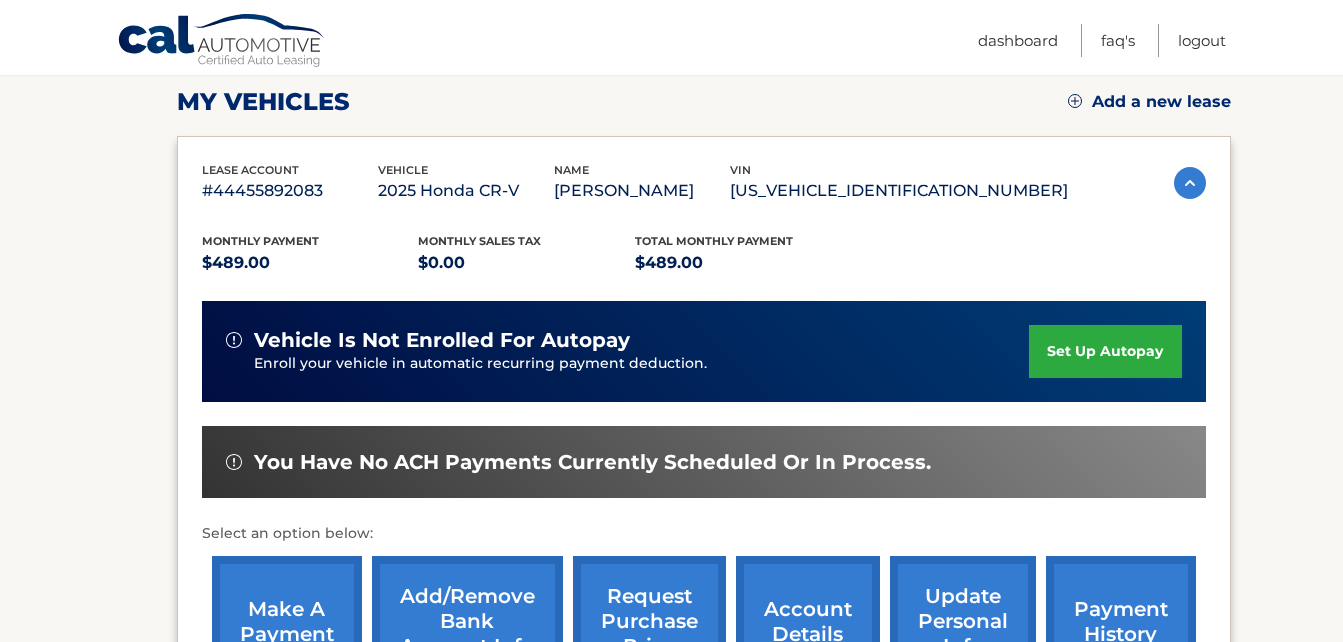 scroll, scrollTop: 300, scrollLeft: 0, axis: vertical 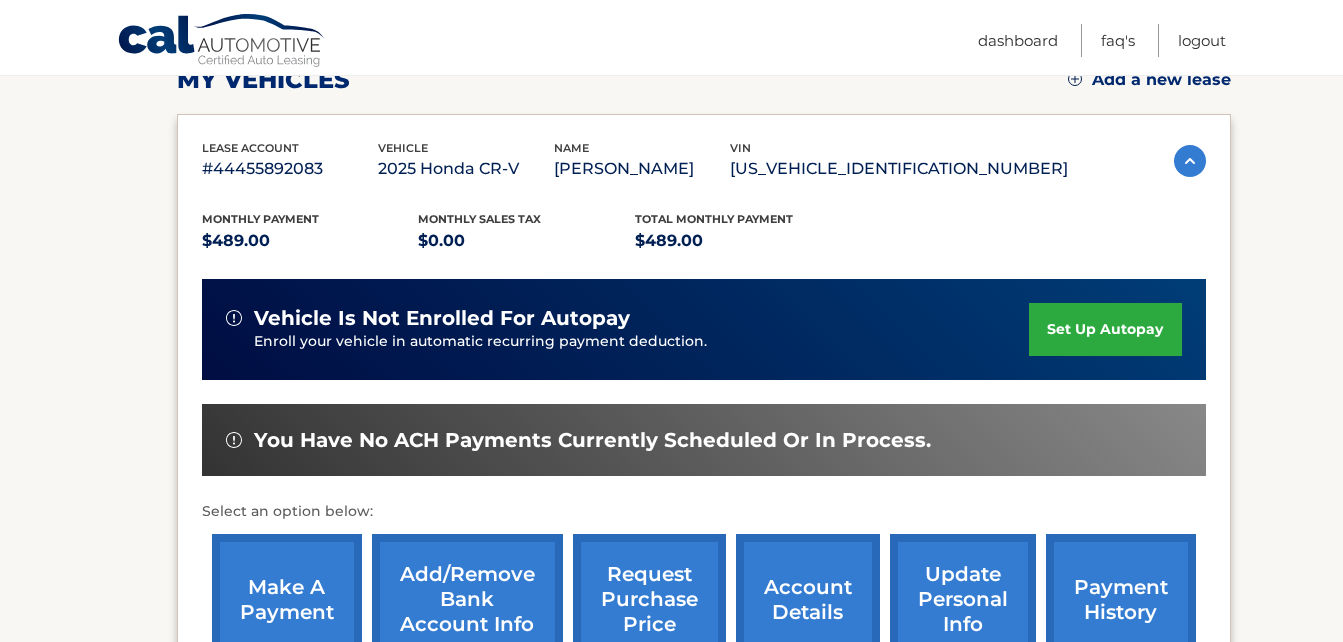 click at bounding box center (1190, 161) 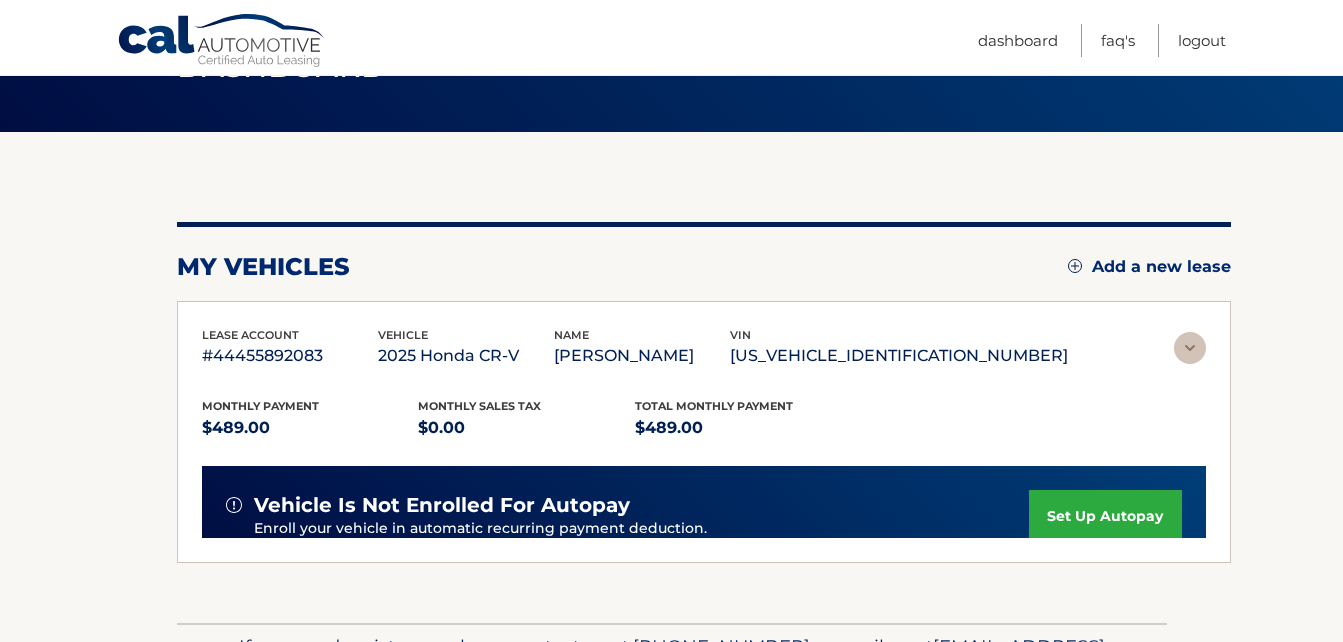 scroll, scrollTop: 78, scrollLeft: 0, axis: vertical 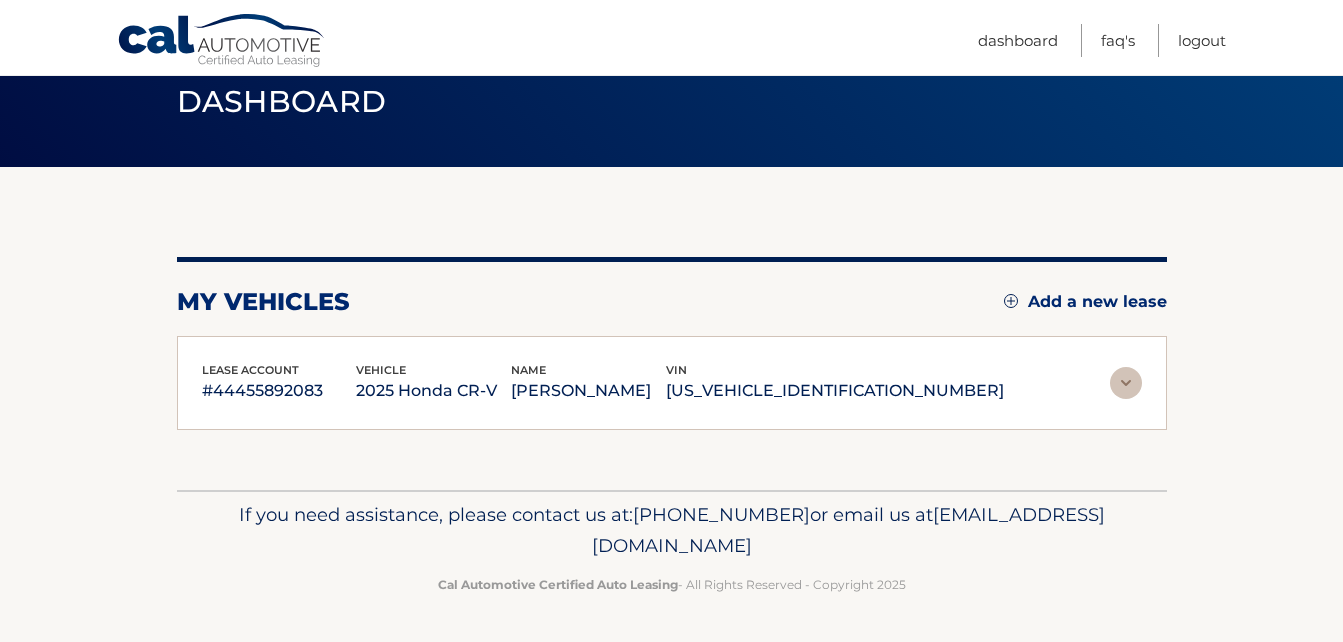 click at bounding box center (1126, 383) 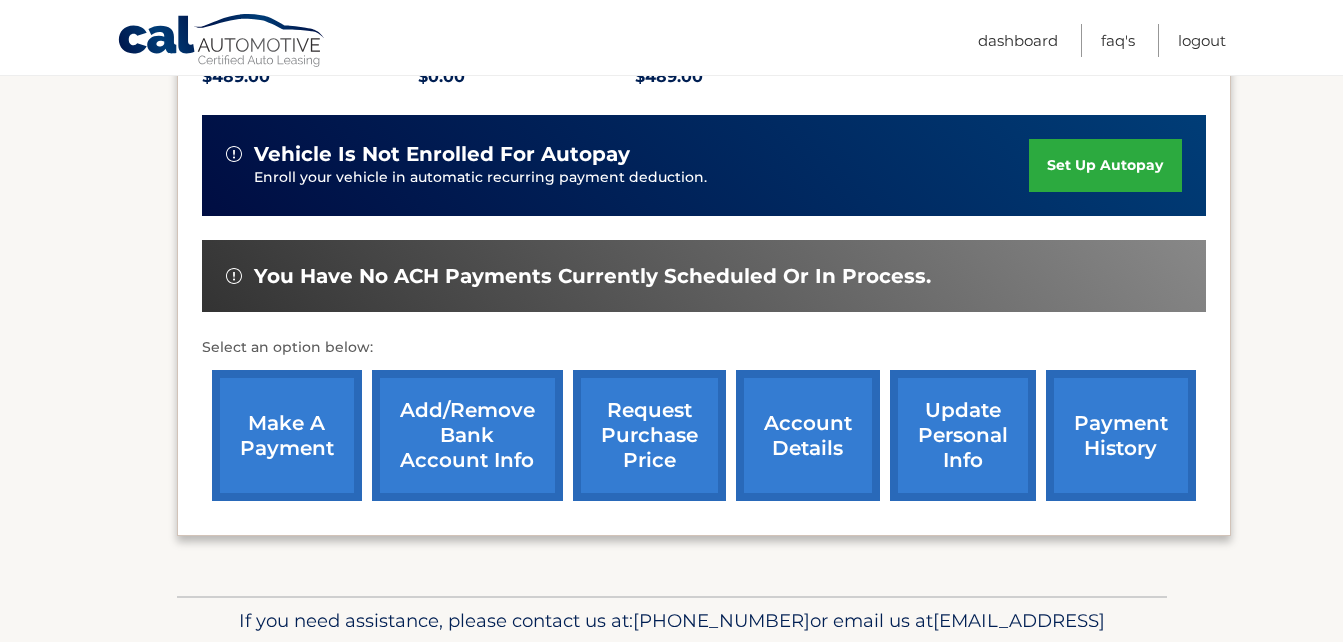scroll, scrollTop: 500, scrollLeft: 0, axis: vertical 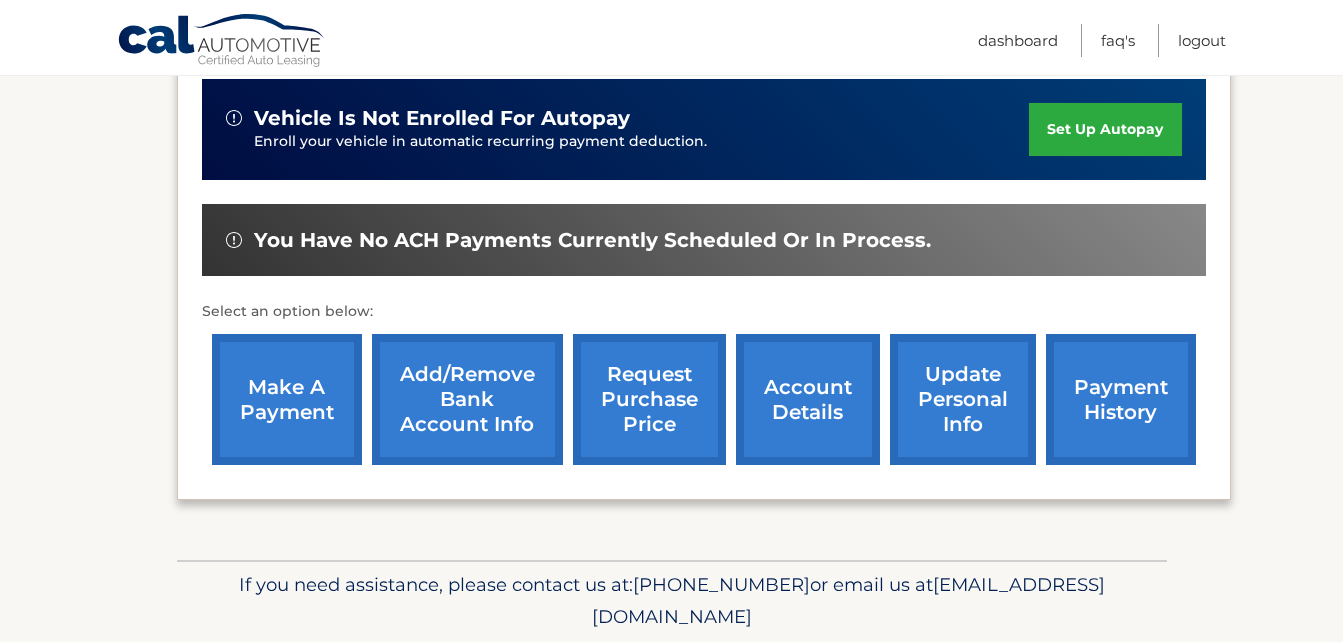 click on "make a payment" at bounding box center [287, 399] 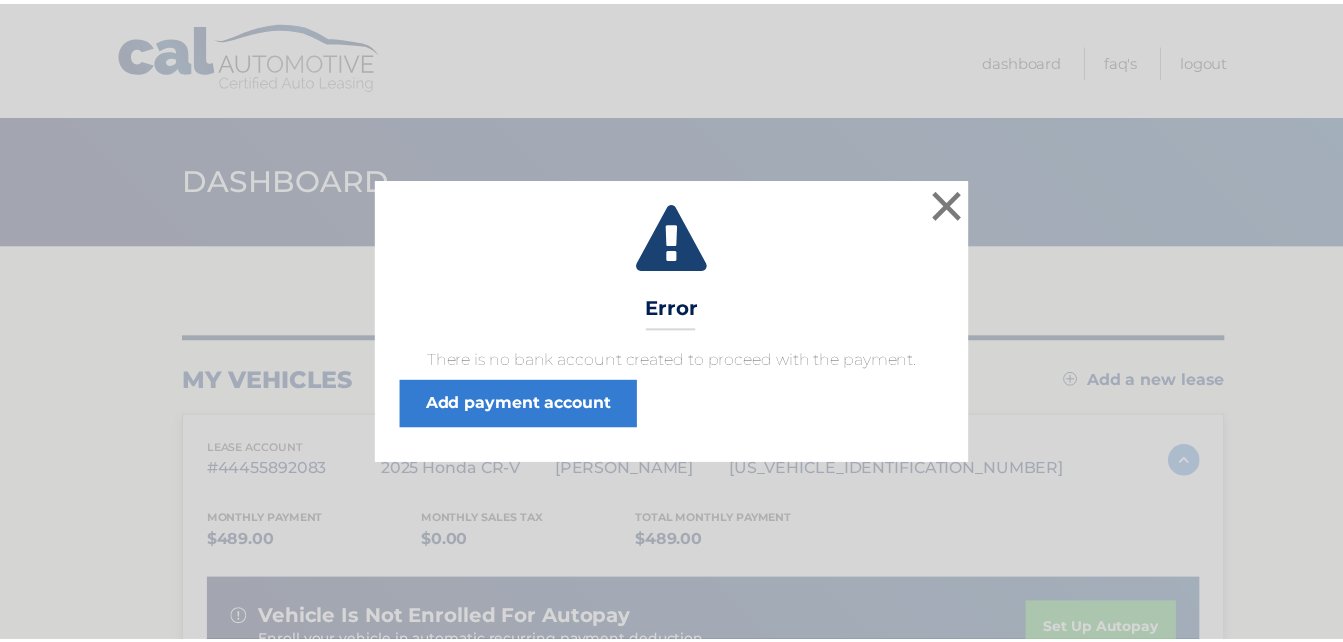 scroll, scrollTop: 0, scrollLeft: 0, axis: both 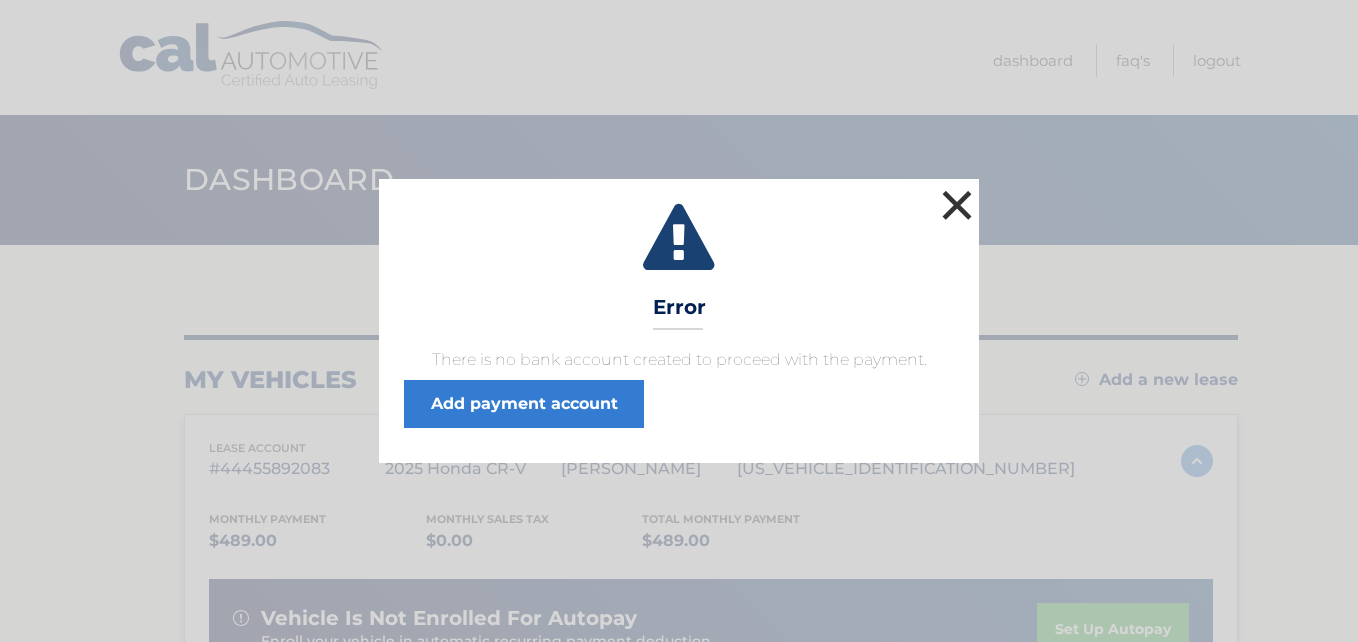 click on "×" at bounding box center (957, 205) 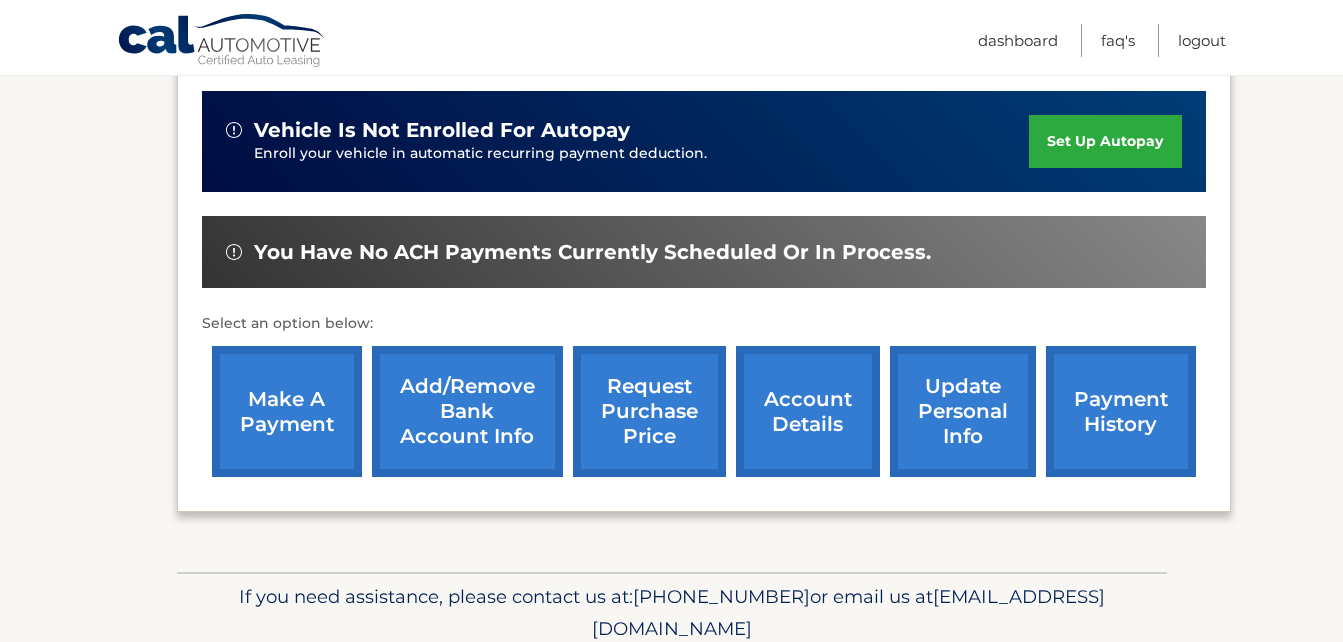 scroll, scrollTop: 500, scrollLeft: 0, axis: vertical 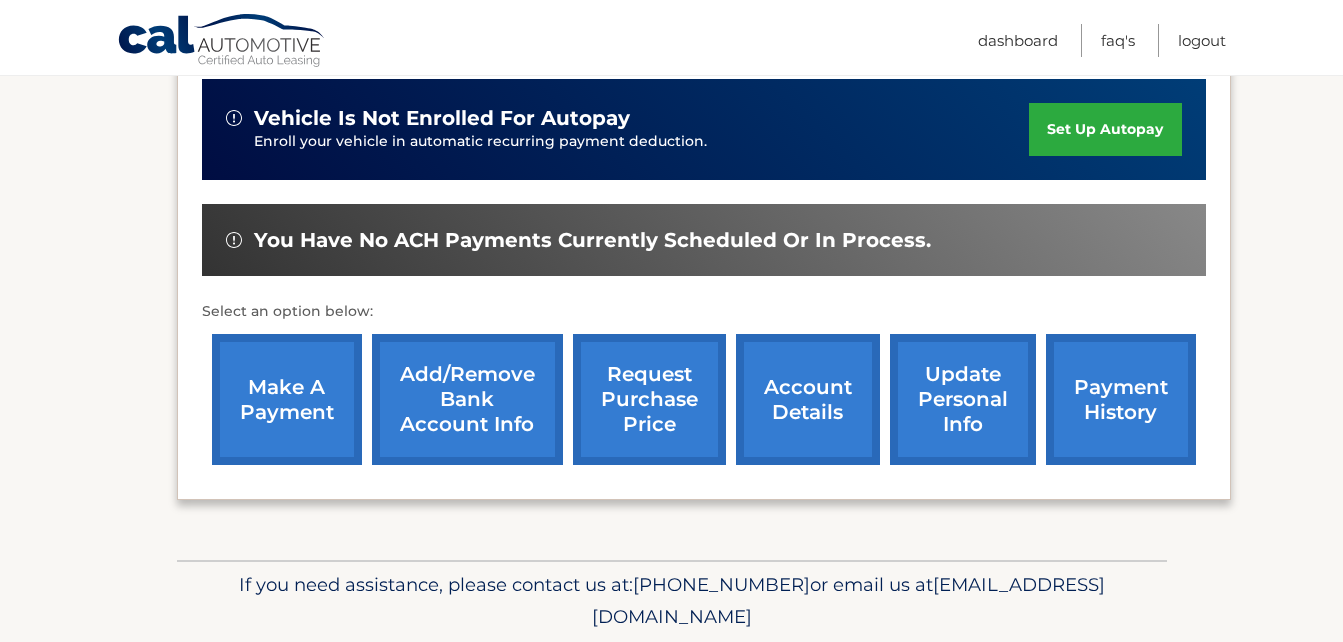 click on "account details" at bounding box center [808, 399] 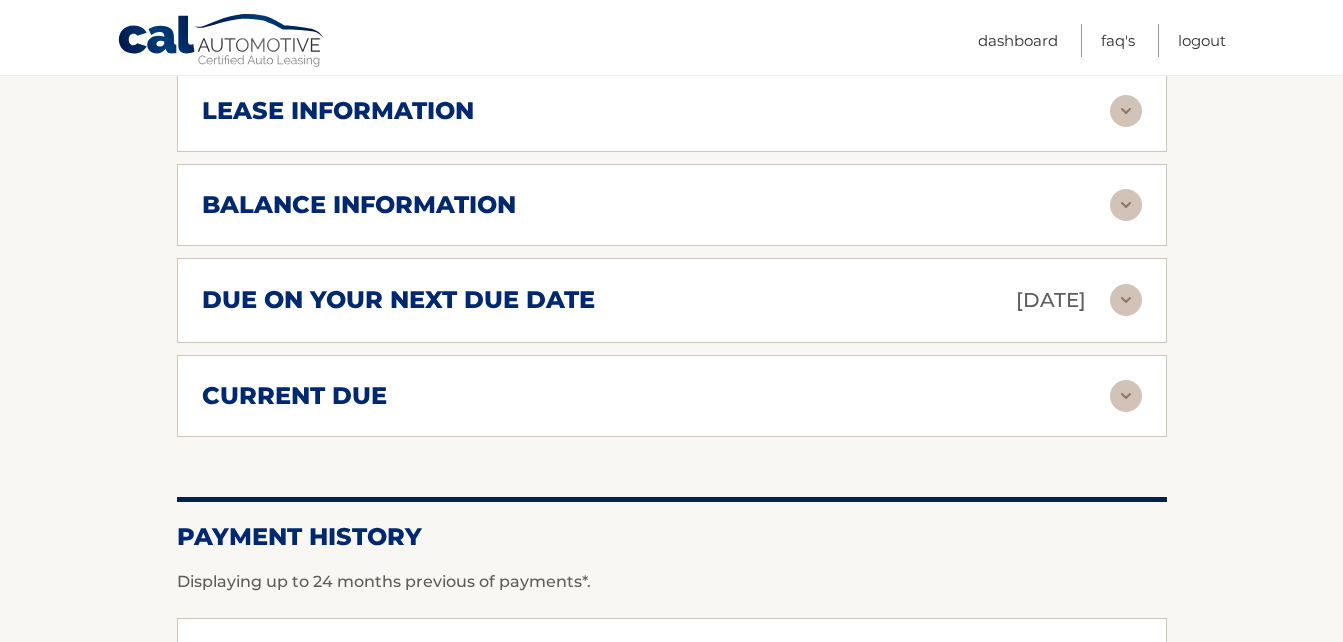 scroll, scrollTop: 1200, scrollLeft: 0, axis: vertical 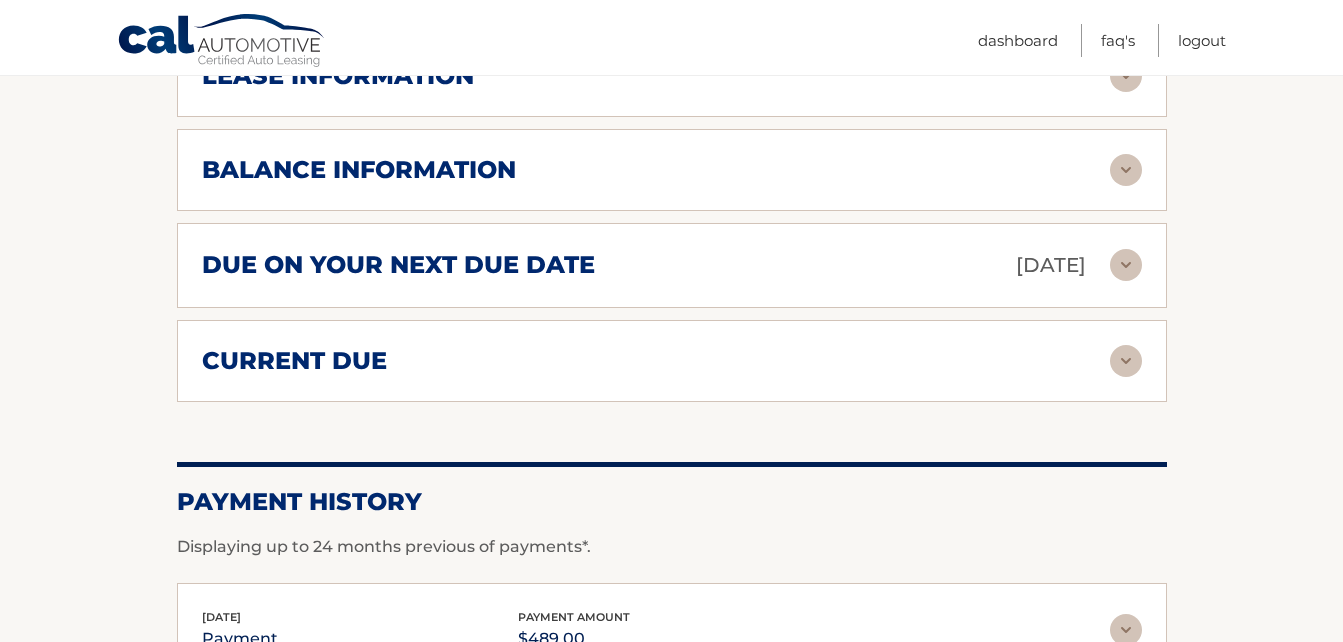 click at bounding box center [1126, 265] 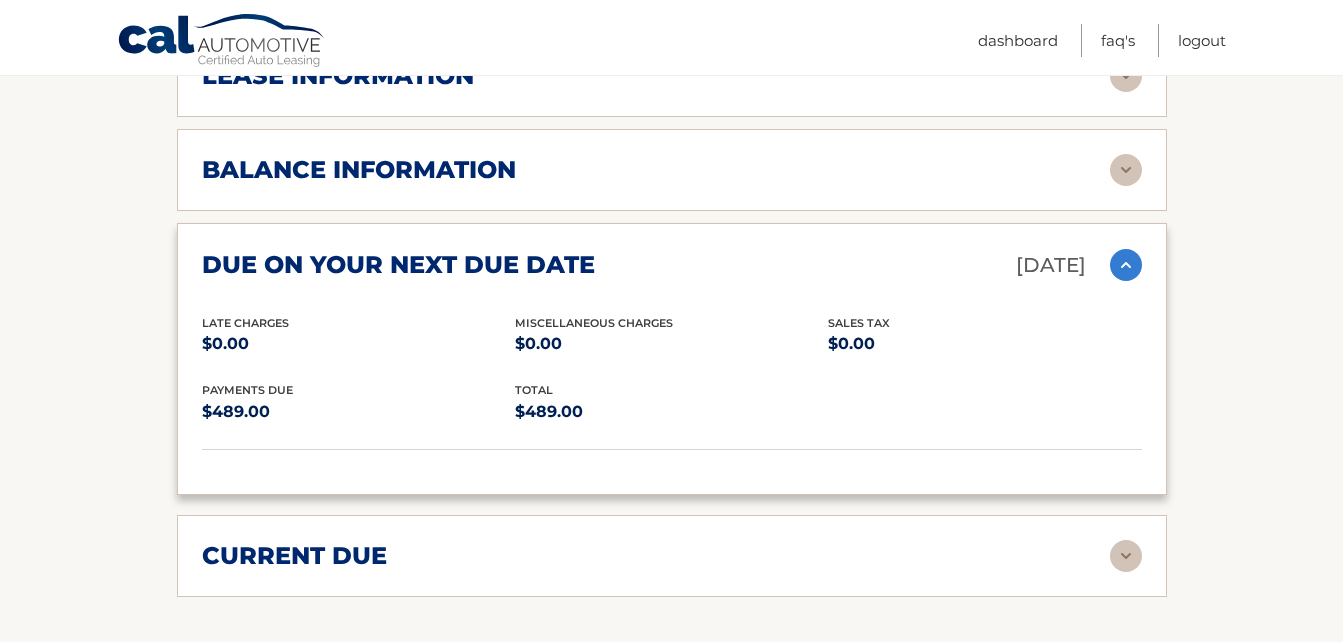 click at bounding box center (1126, 265) 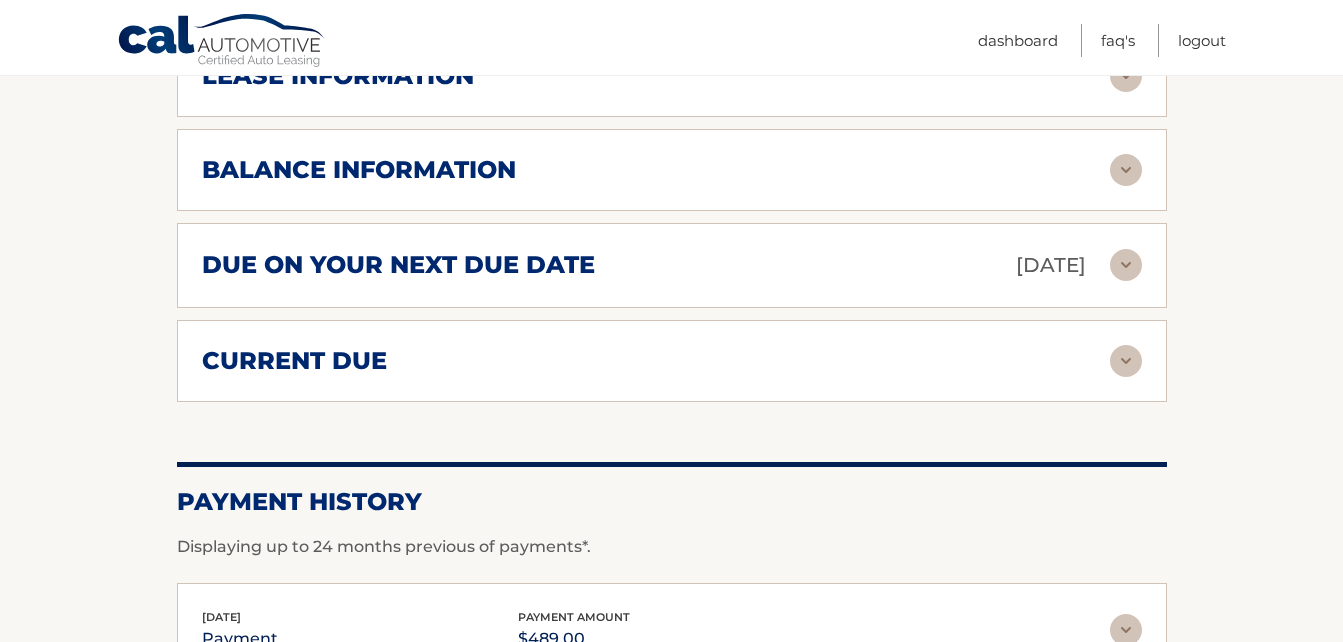 click on "Account Details
|
#44455892083
Back to Dashboard
Manage Your Lease
lease account
#44455892083
vehicle
2025 Honda CR-V
name
[PERSON_NAME]
vin
[US_VEHICLE_IDENTIFICATION_NUMBER]" at bounding box center (671, -62) 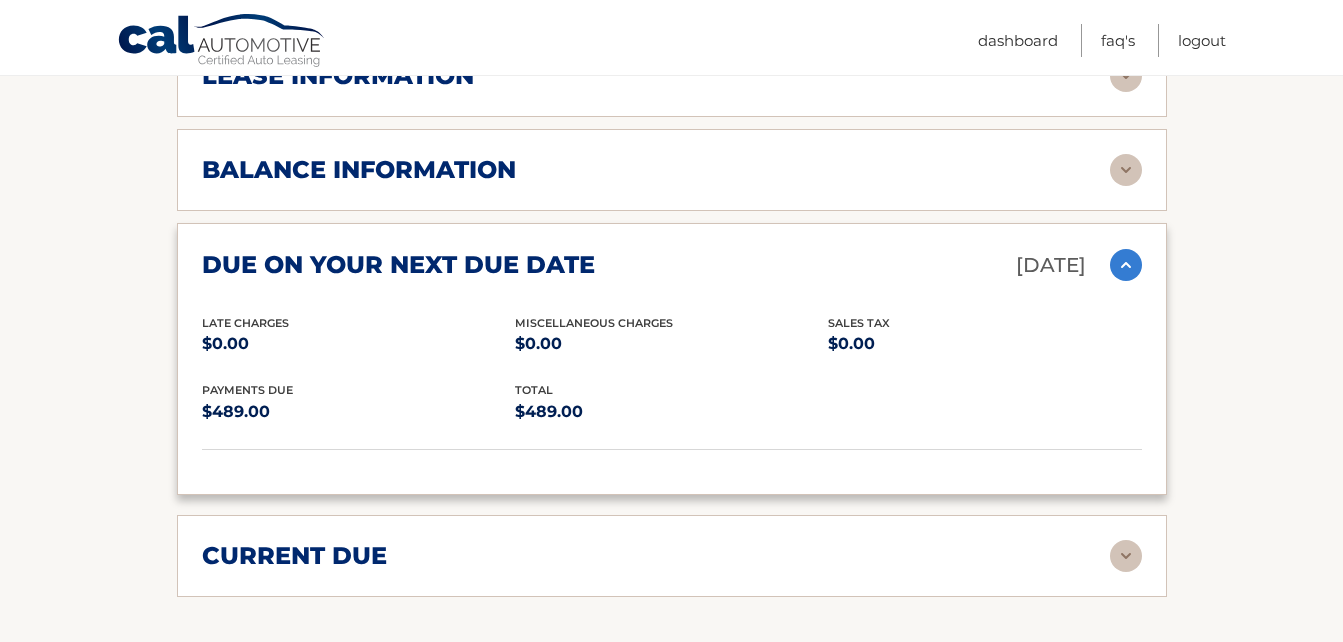 click at bounding box center (1126, 265) 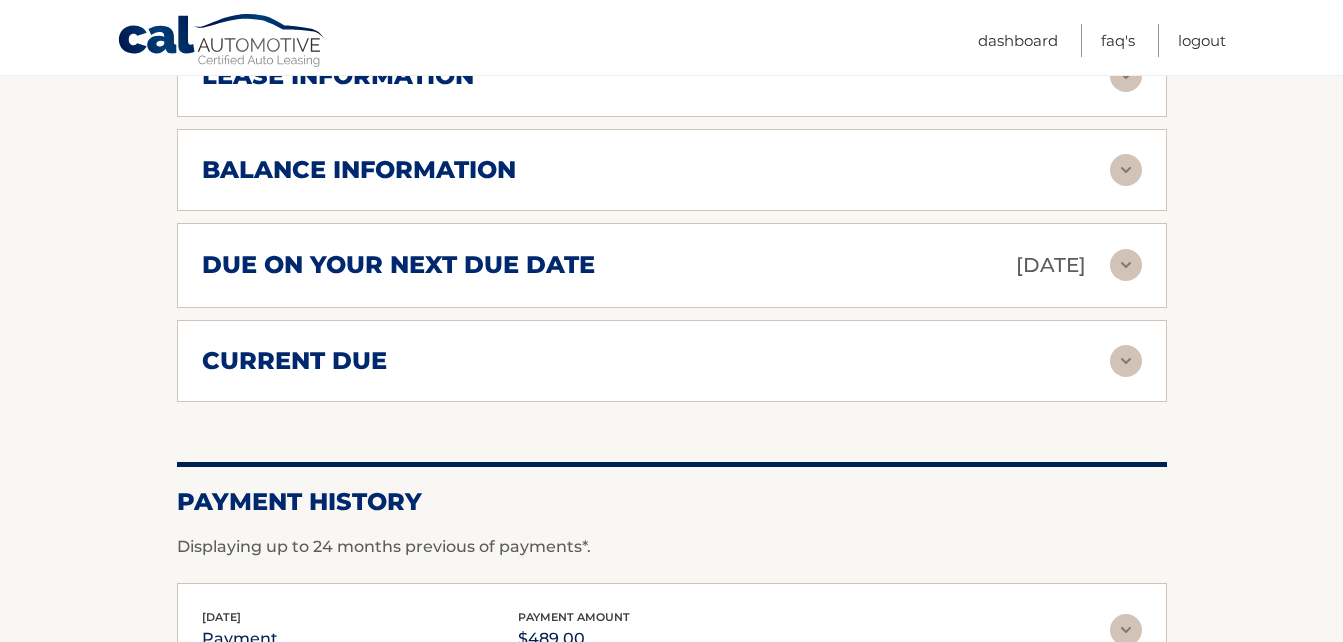 click on "current due
Late Charges
$0.00
Miscelleneous Charges*
$0.00
Sales Tax
$0.00
payments
$0.00
total
$0.00" at bounding box center [672, 361] 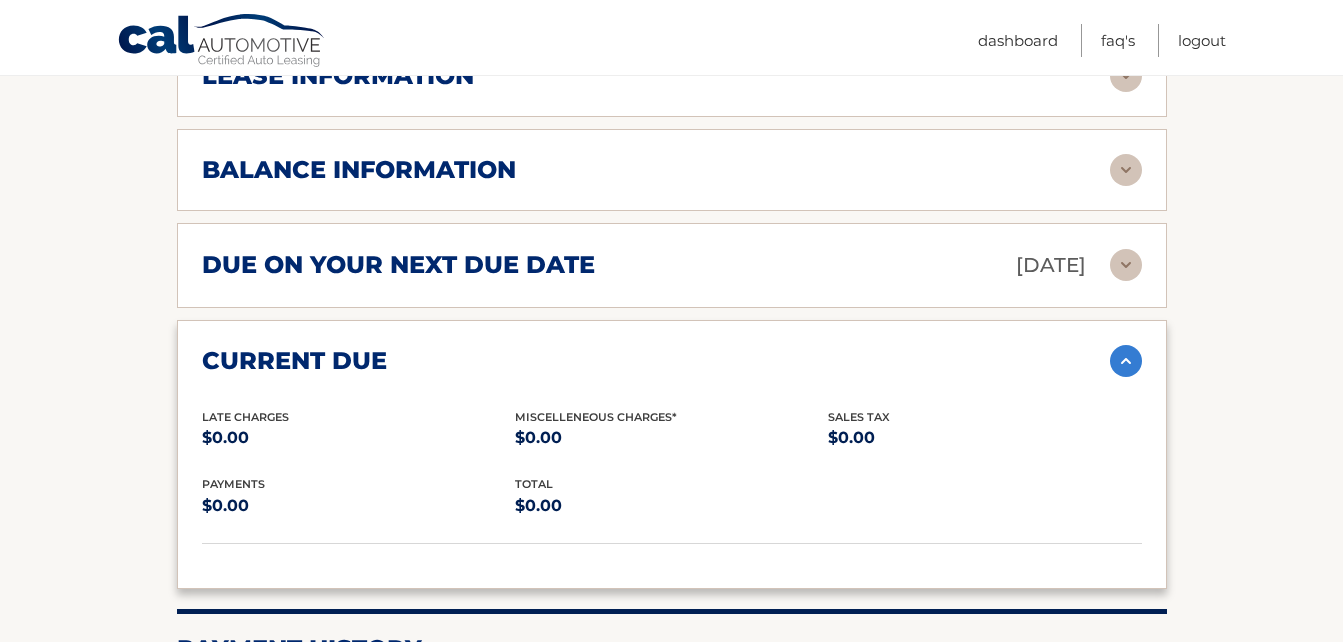 click at bounding box center (1126, 361) 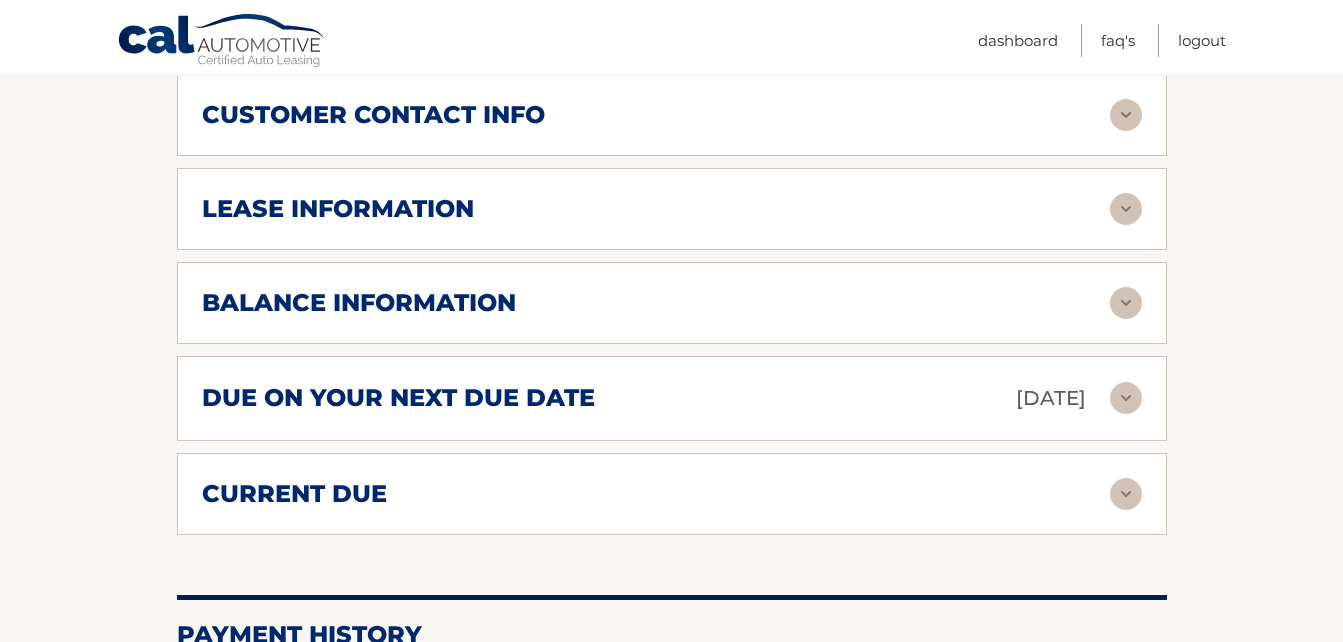 scroll, scrollTop: 1100, scrollLeft: 0, axis: vertical 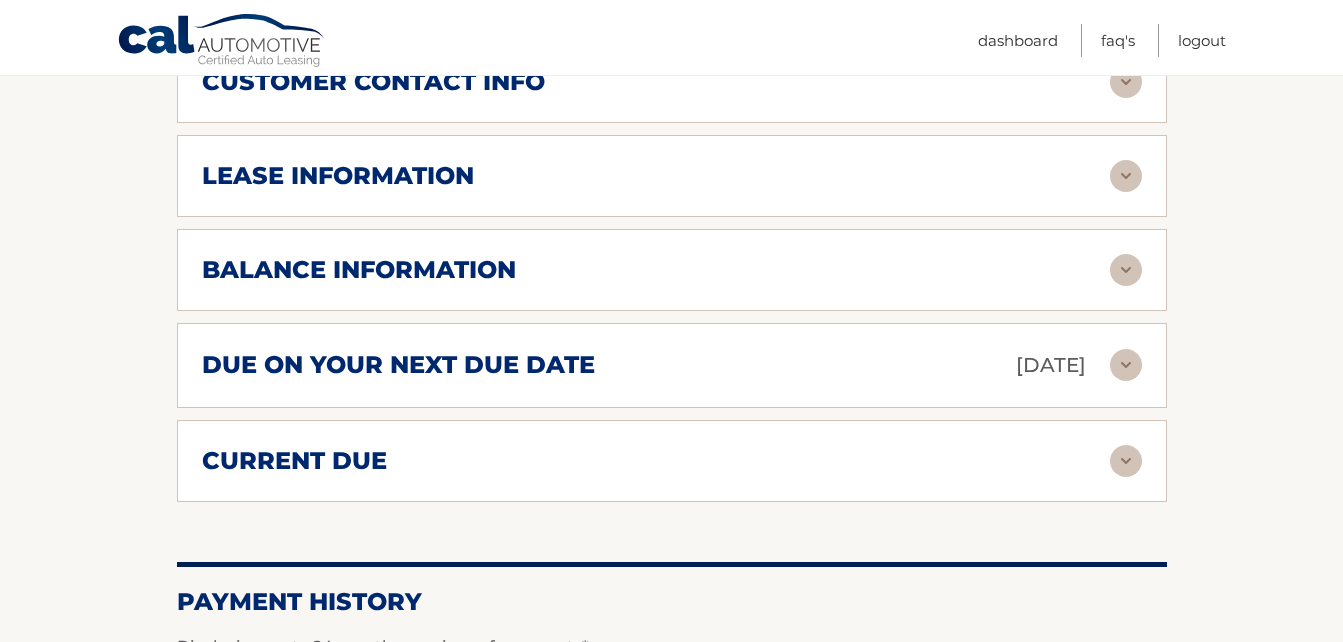 click at bounding box center [1126, 365] 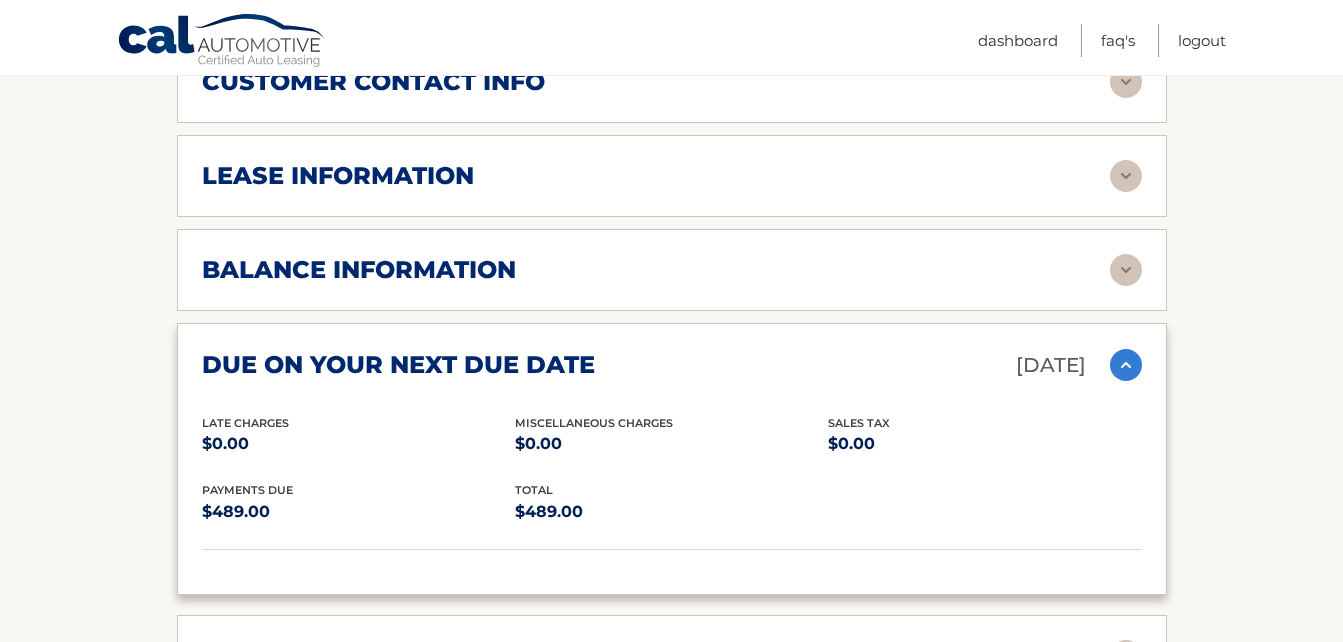 click at bounding box center [1126, 365] 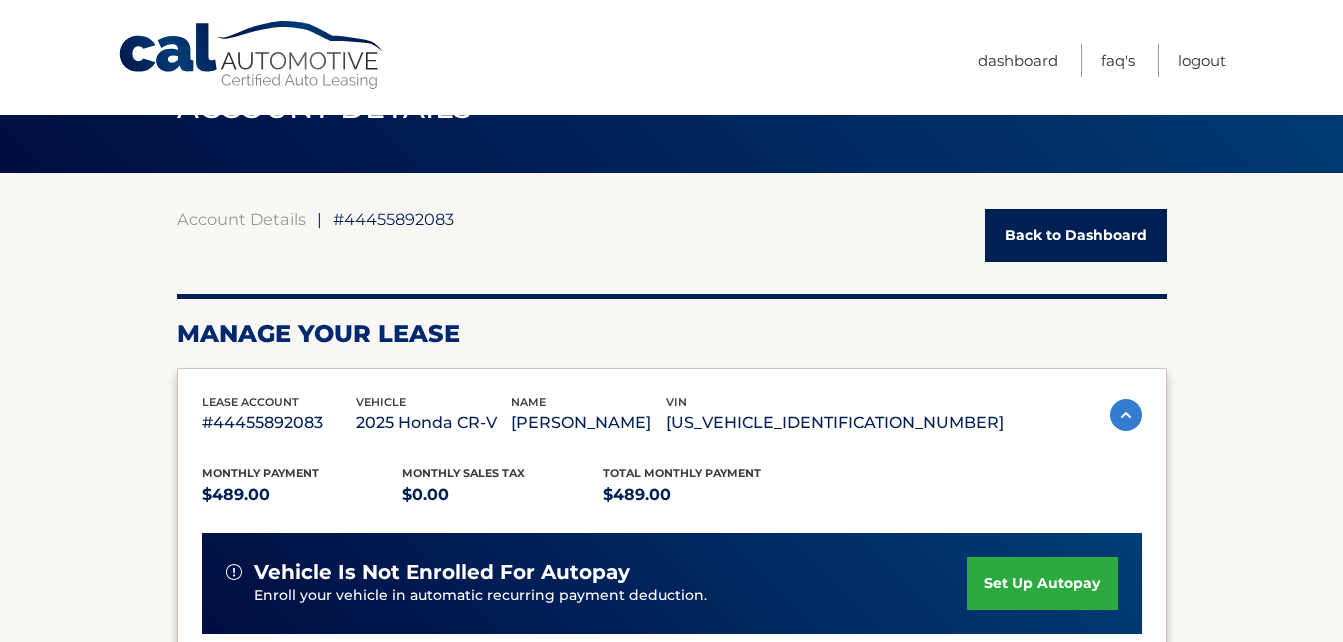scroll, scrollTop: 0, scrollLeft: 0, axis: both 